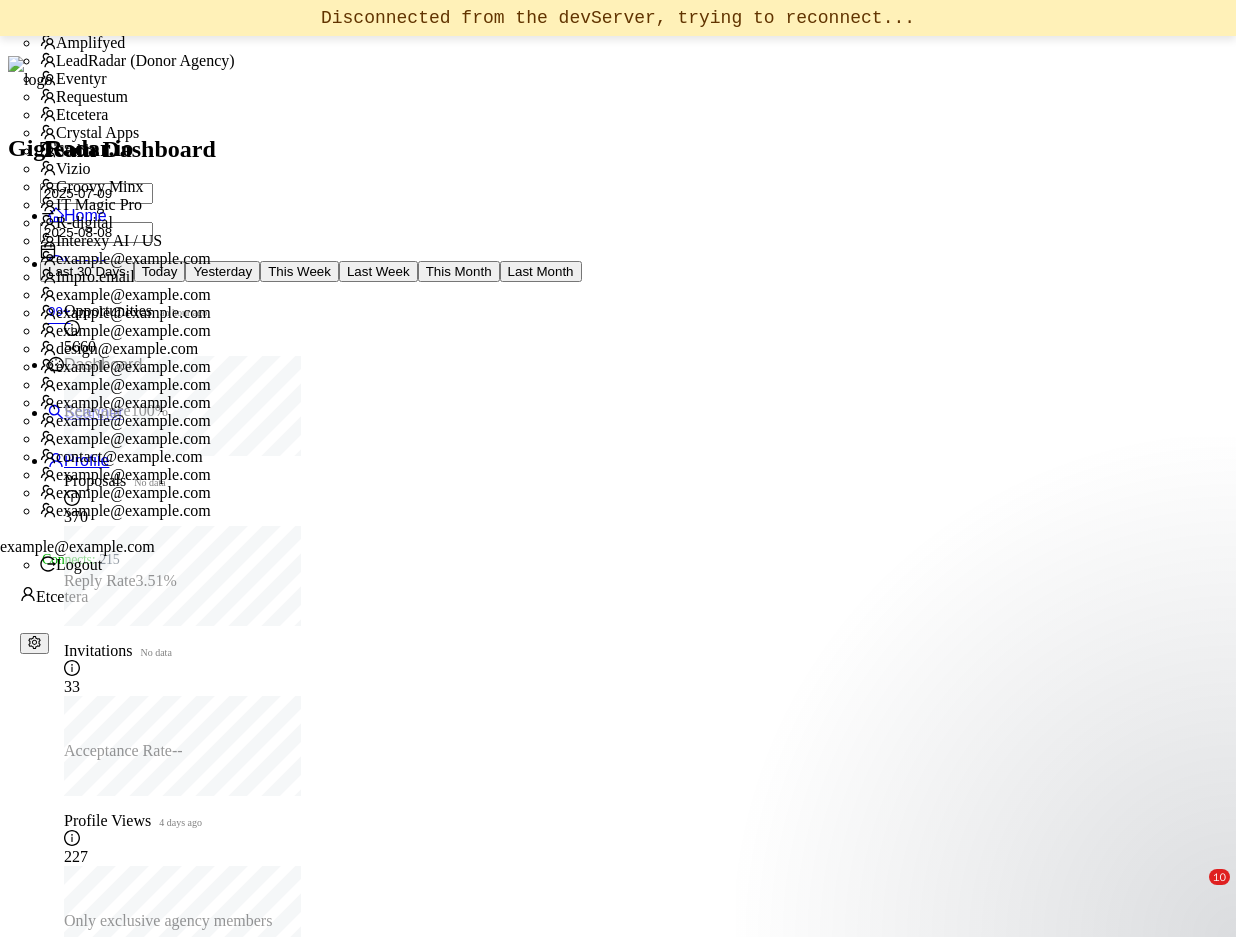 scroll, scrollTop: 0, scrollLeft: 0, axis: both 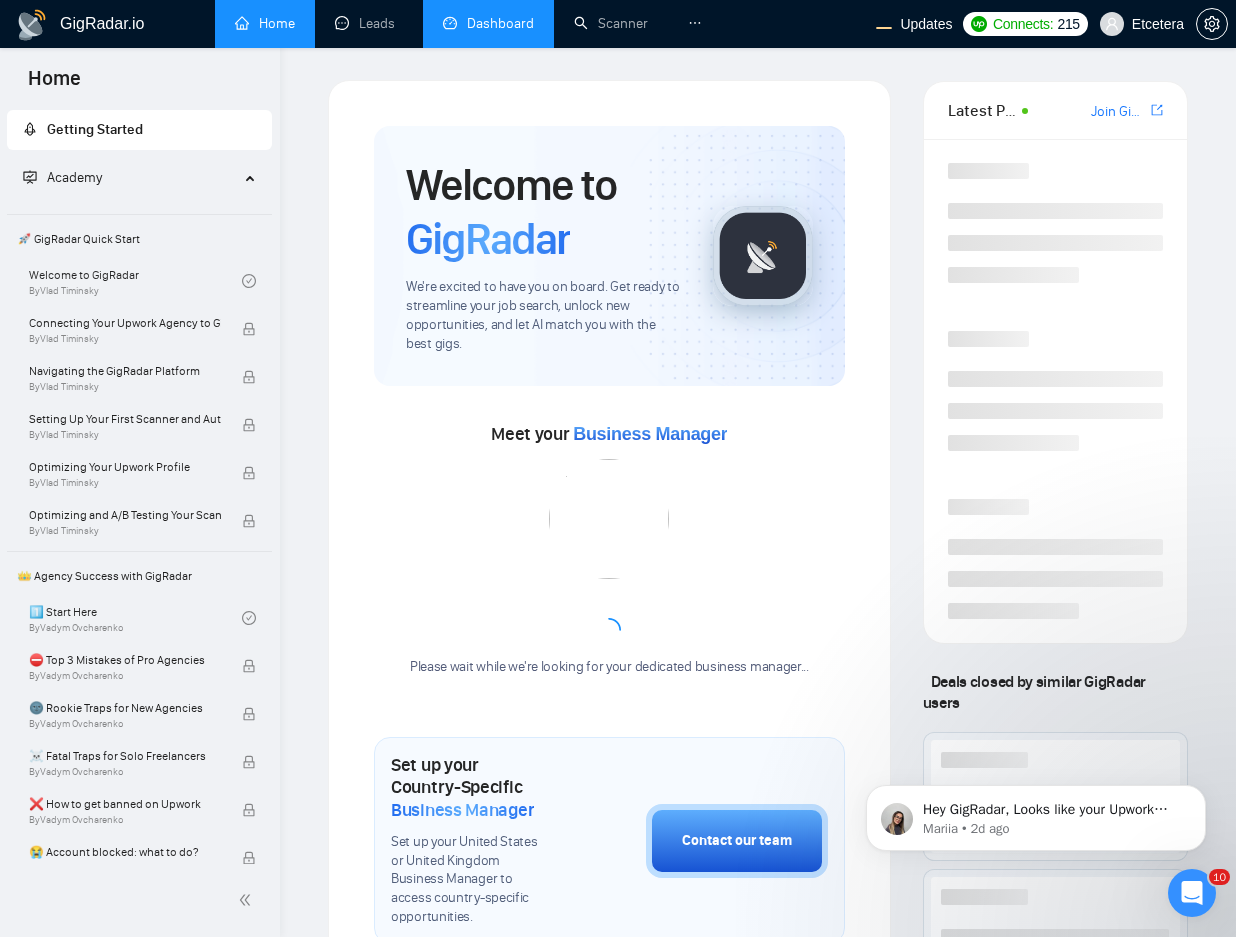 click on "Dashboard" at bounding box center [488, 23] 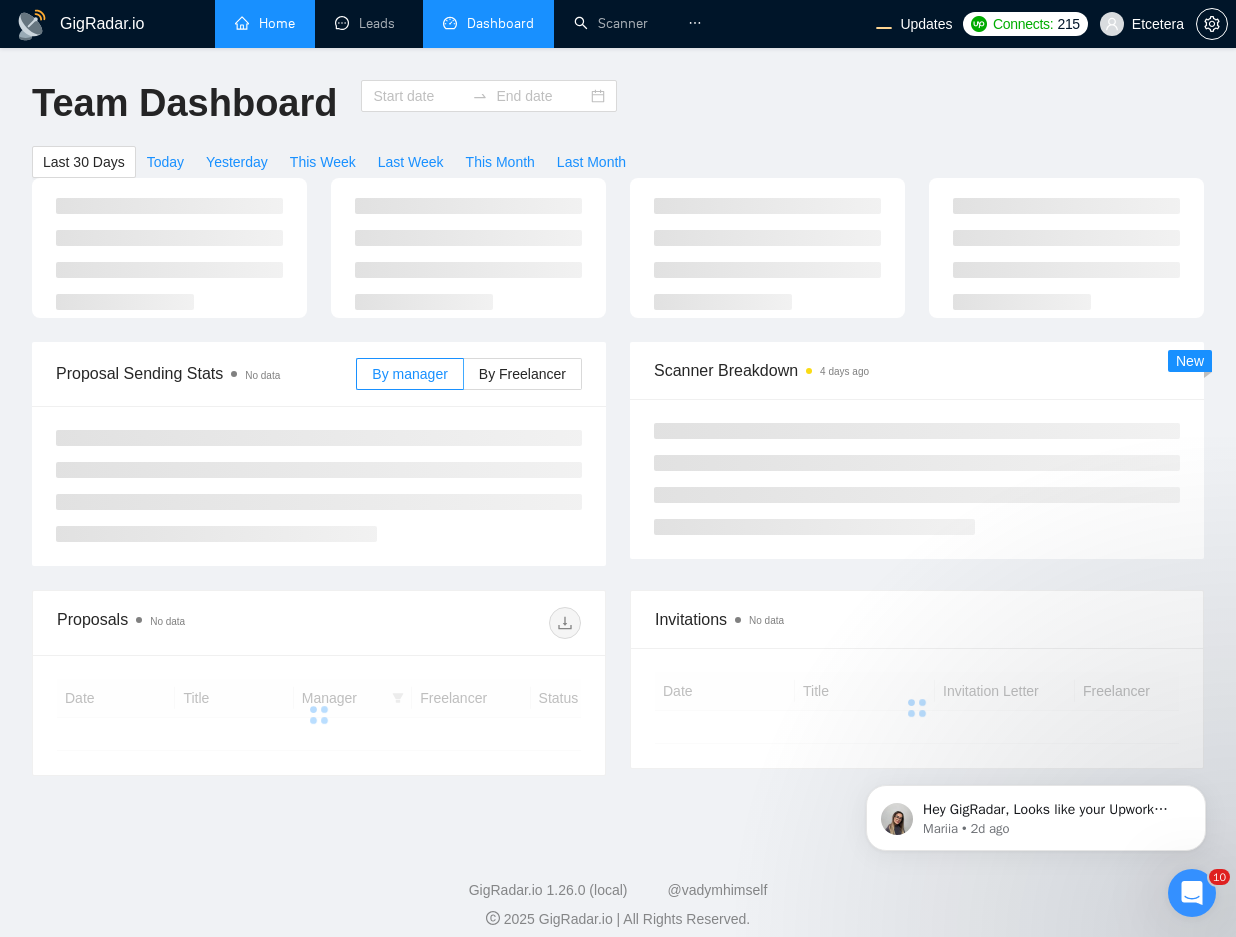 type on "2025-07-09" 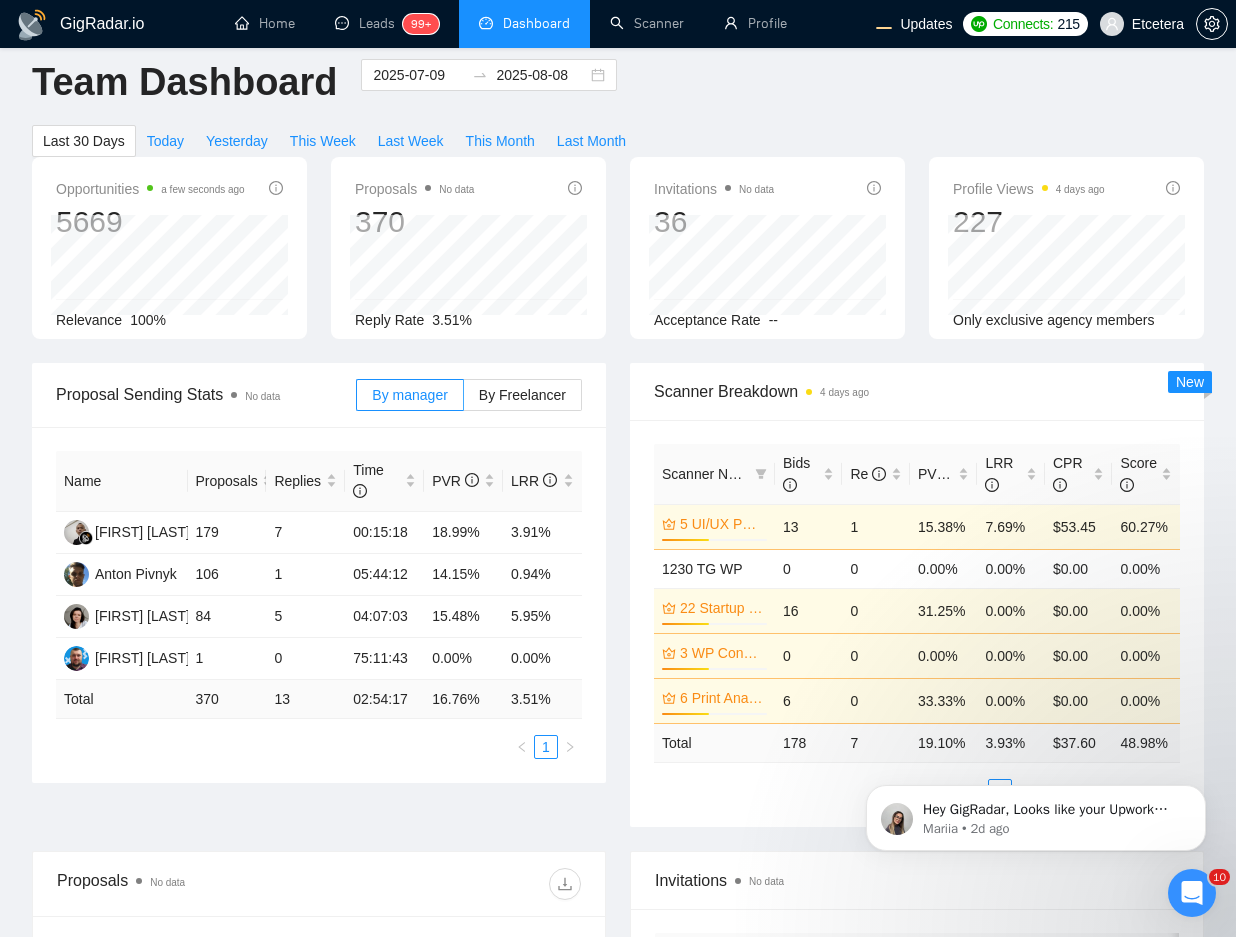 scroll, scrollTop: 0, scrollLeft: 0, axis: both 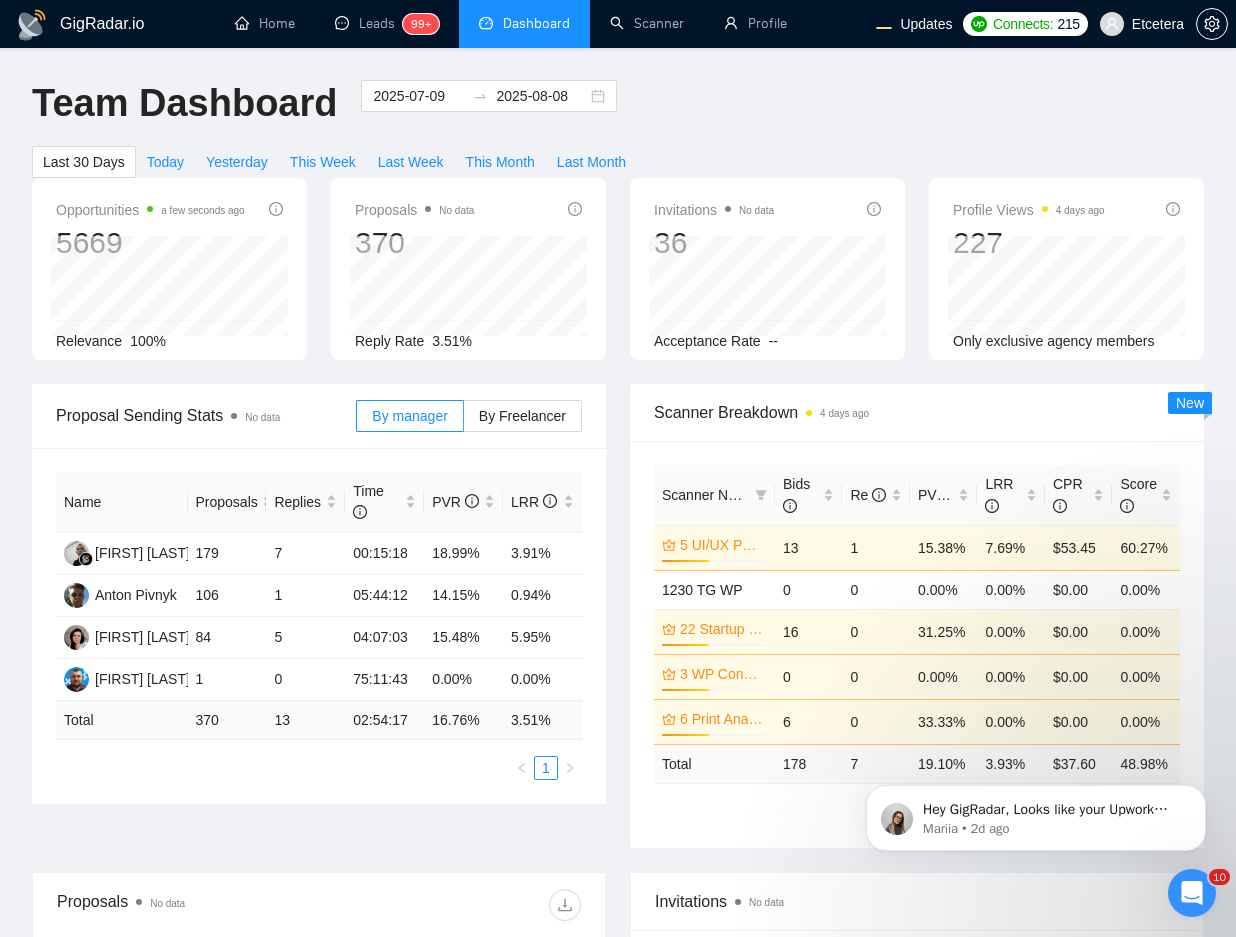 click on "Etcetera" at bounding box center (1158, 24) 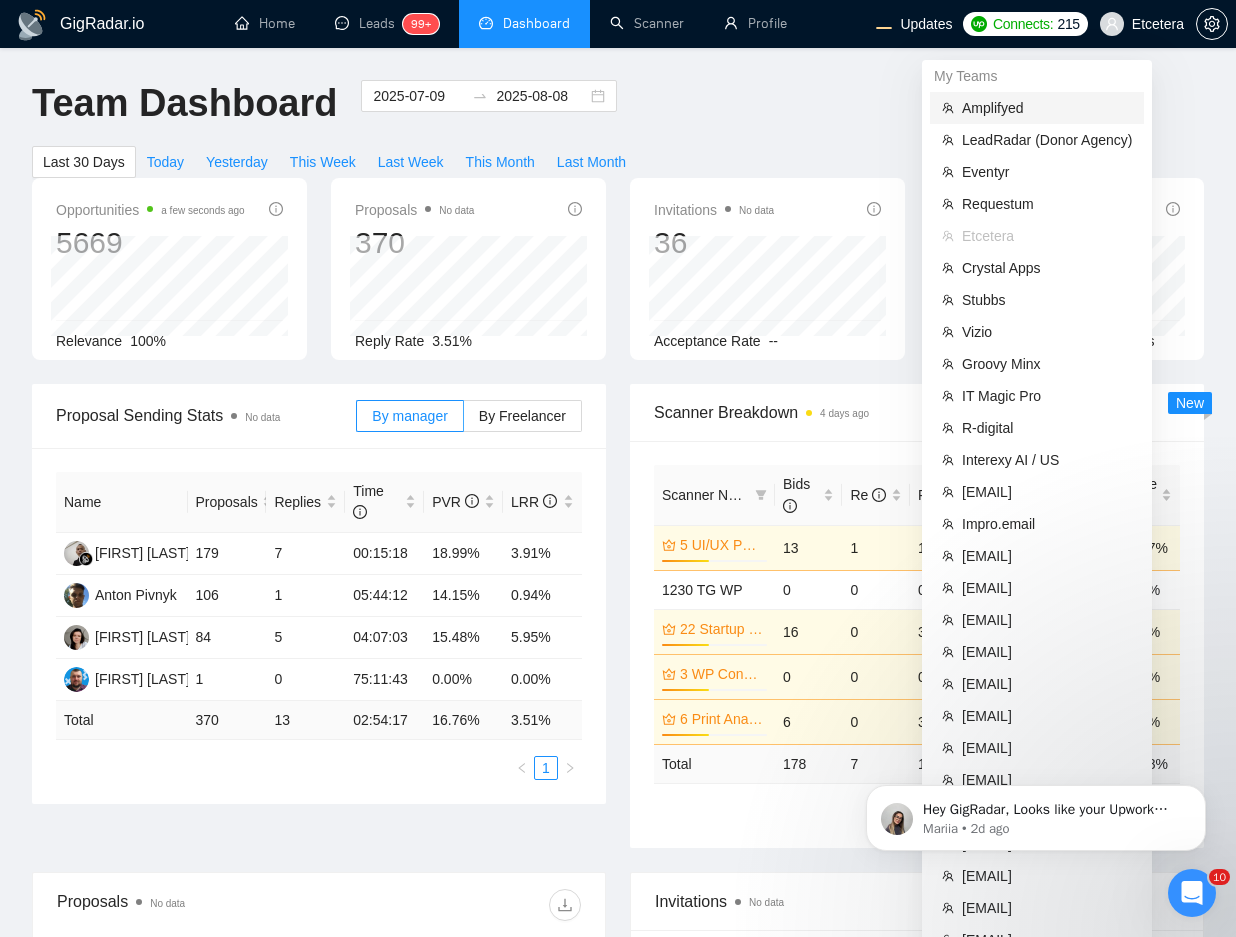 click on "Amplifyed" at bounding box center (1047, 108) 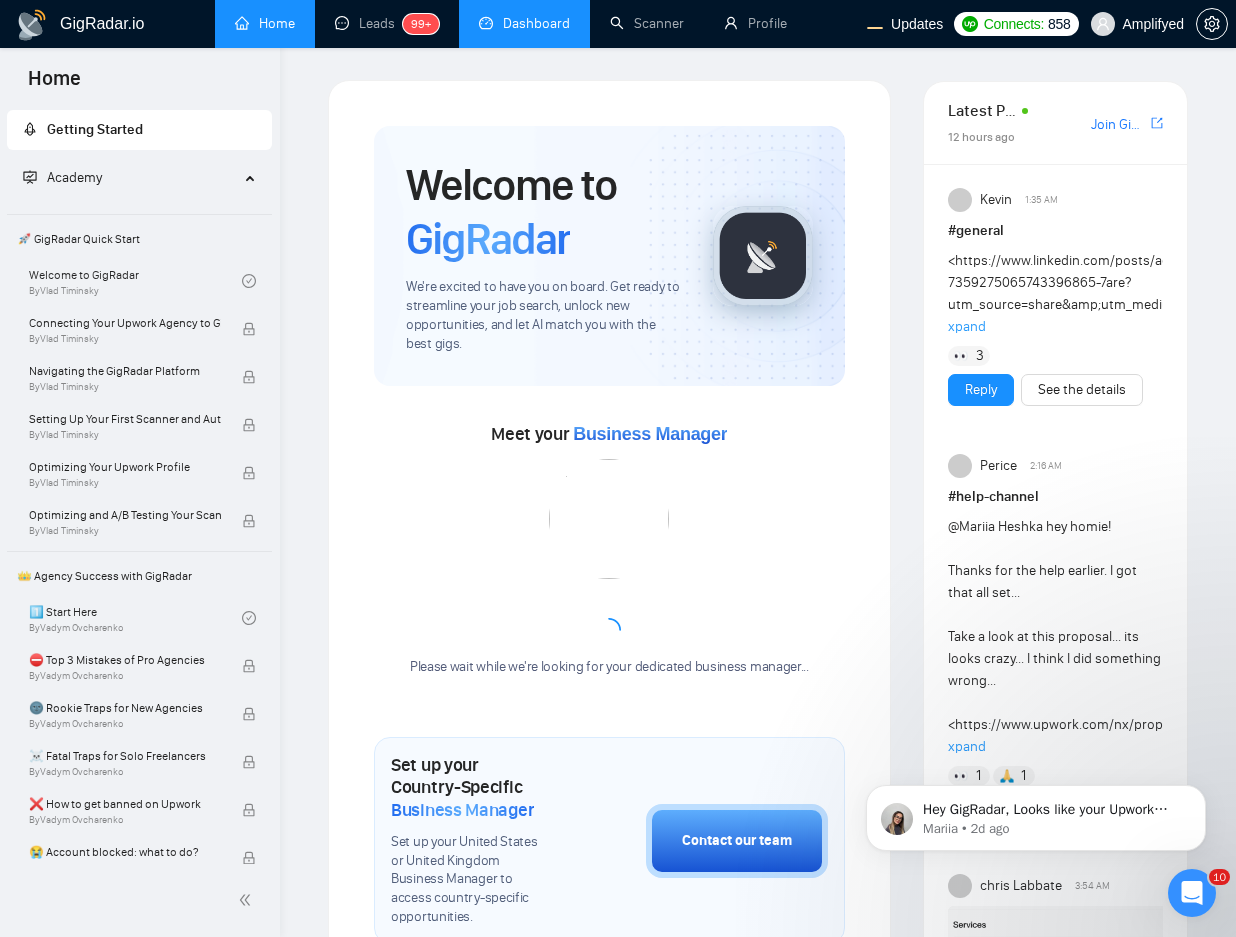 click on "Dashboard" at bounding box center [524, 23] 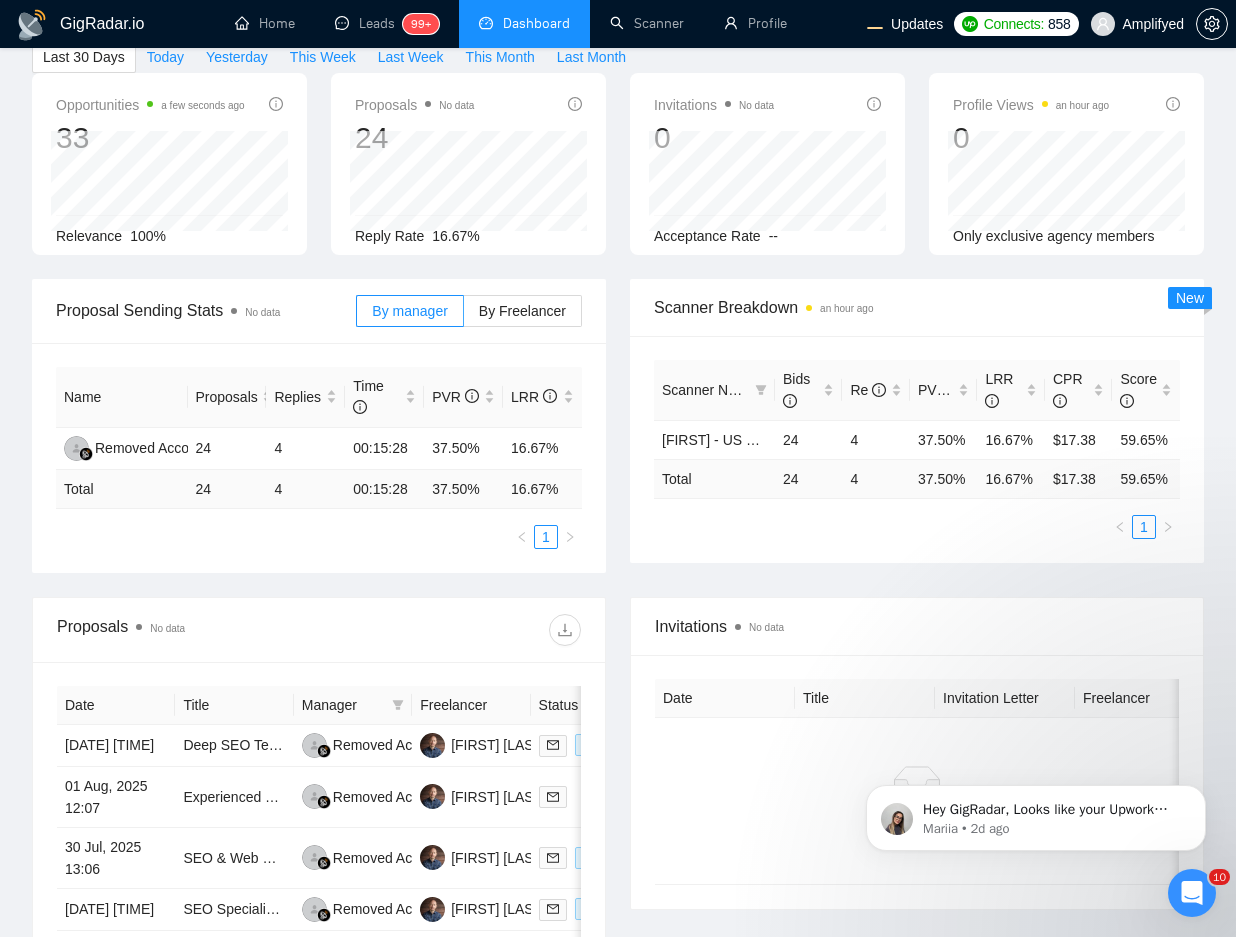 scroll, scrollTop: 107, scrollLeft: 0, axis: vertical 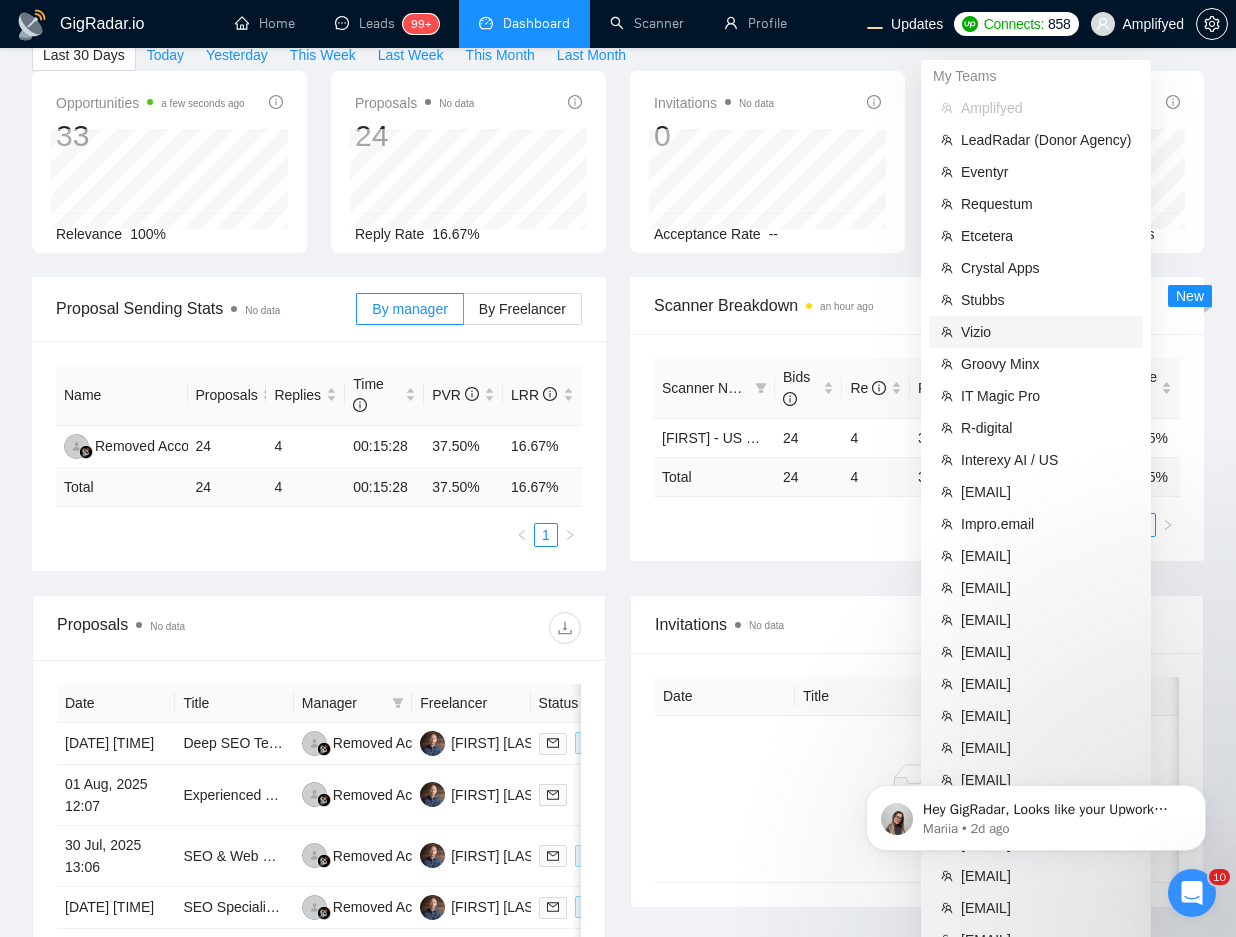 click on "Vizio" at bounding box center (1046, 332) 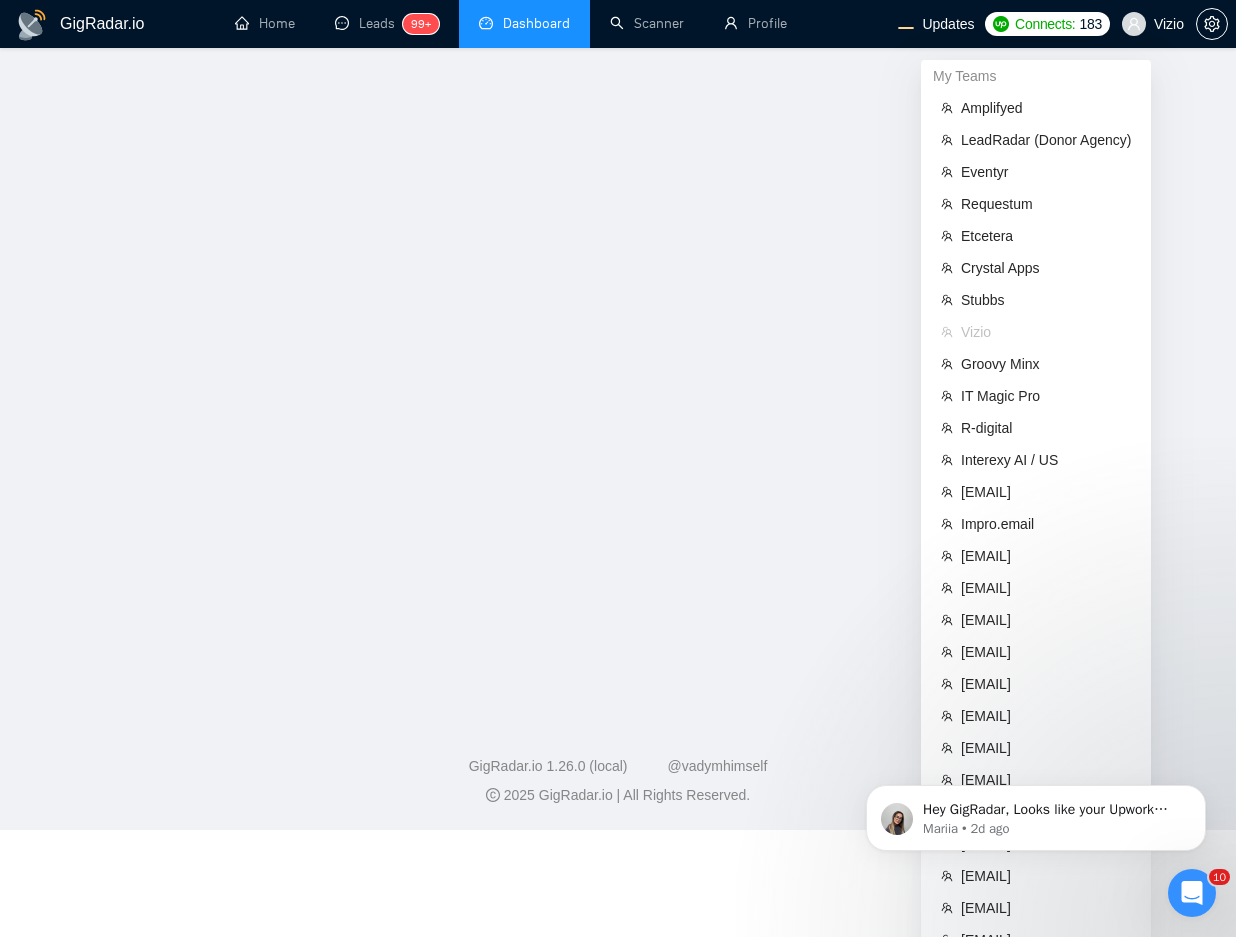 scroll, scrollTop: 387, scrollLeft: 0, axis: vertical 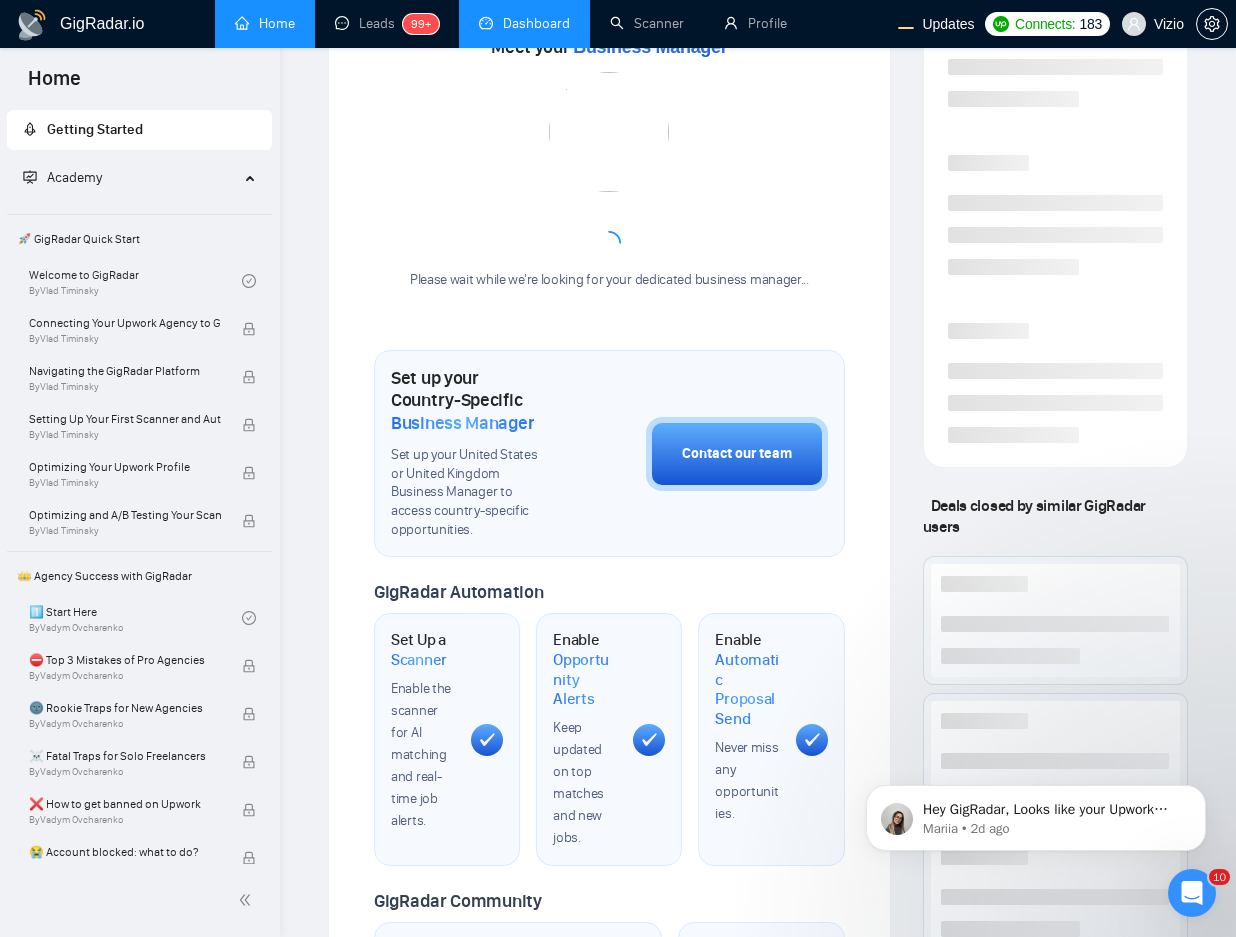 click on "Dashboard" at bounding box center [524, 23] 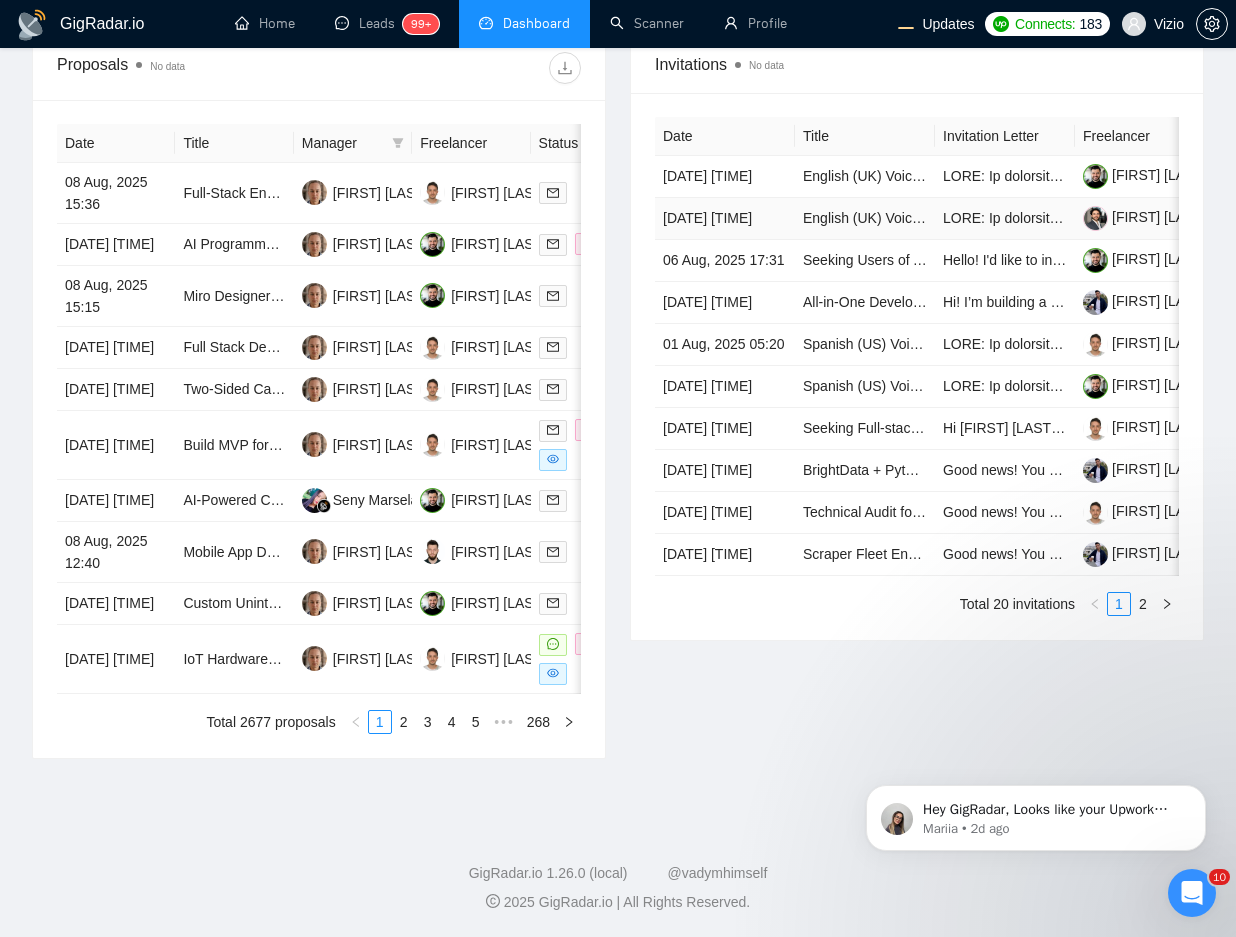 scroll, scrollTop: 857, scrollLeft: 0, axis: vertical 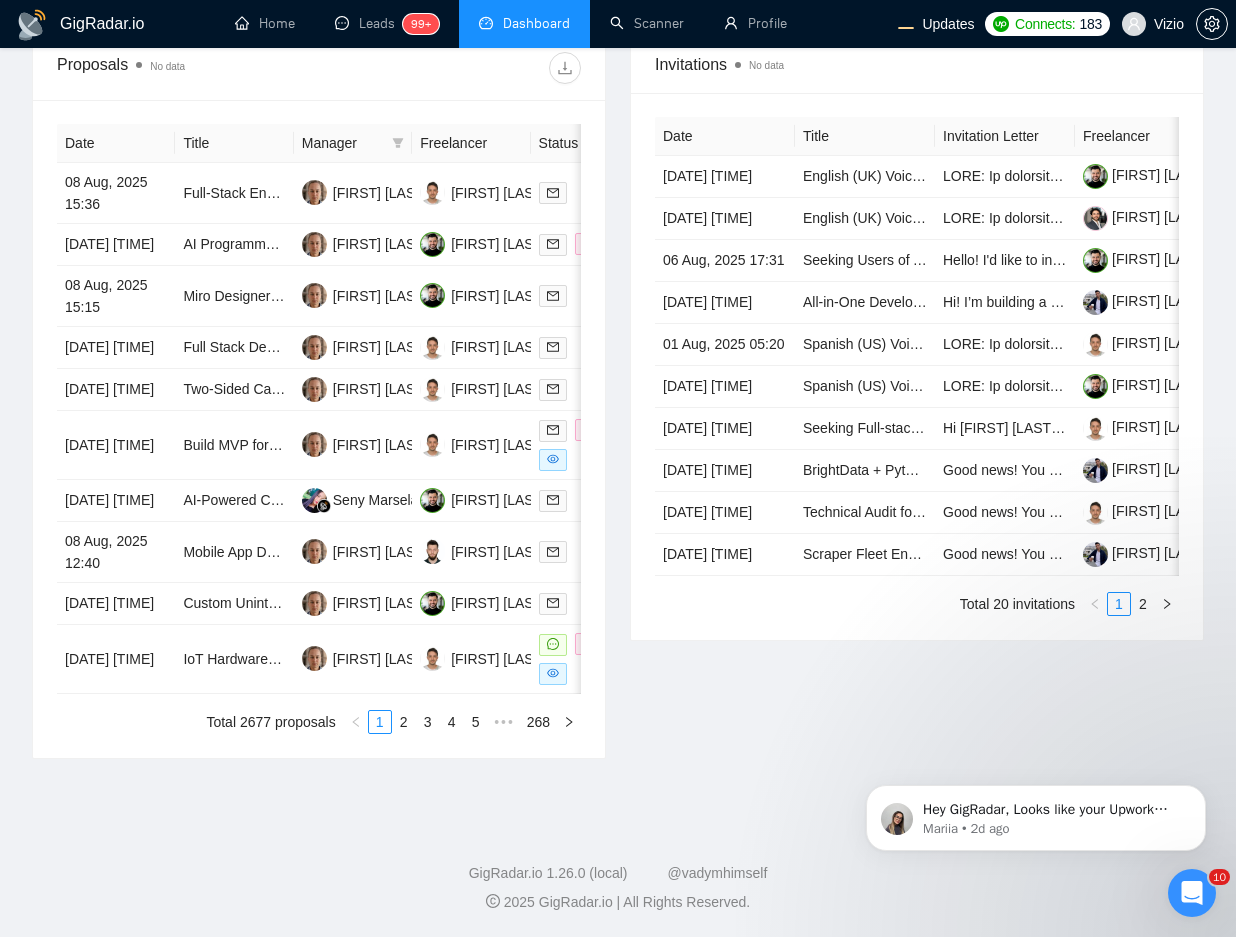 click on "Hey GigRadar, Looks like your Upwork agency Codemotion 🥇 Upwork Awarded Best Web &amp; Mobile Development ran out of connects. We recently tried to send a proposal for a job found by 🟢 2️⃣ BE N, but we could not because the number of connects was insufficient. If you don't top up your connects soon, all your Auto Bidders will be disabled, and you will have to reactivate it again. Please consider enabling the Auto Top-Up Feature to avoid this happening in the future. [FIRST] • 2d ago" at bounding box center [1036, 813] 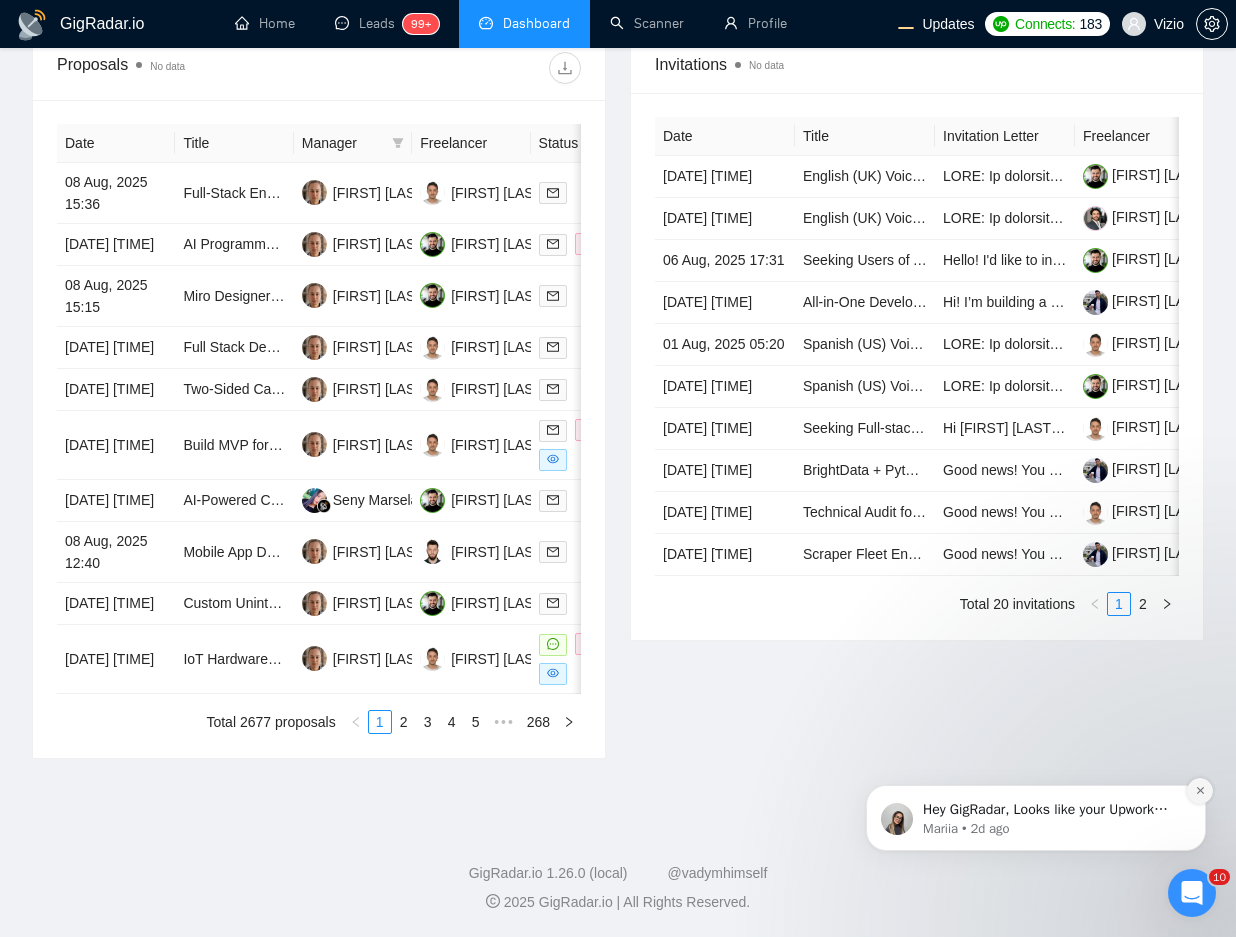 click 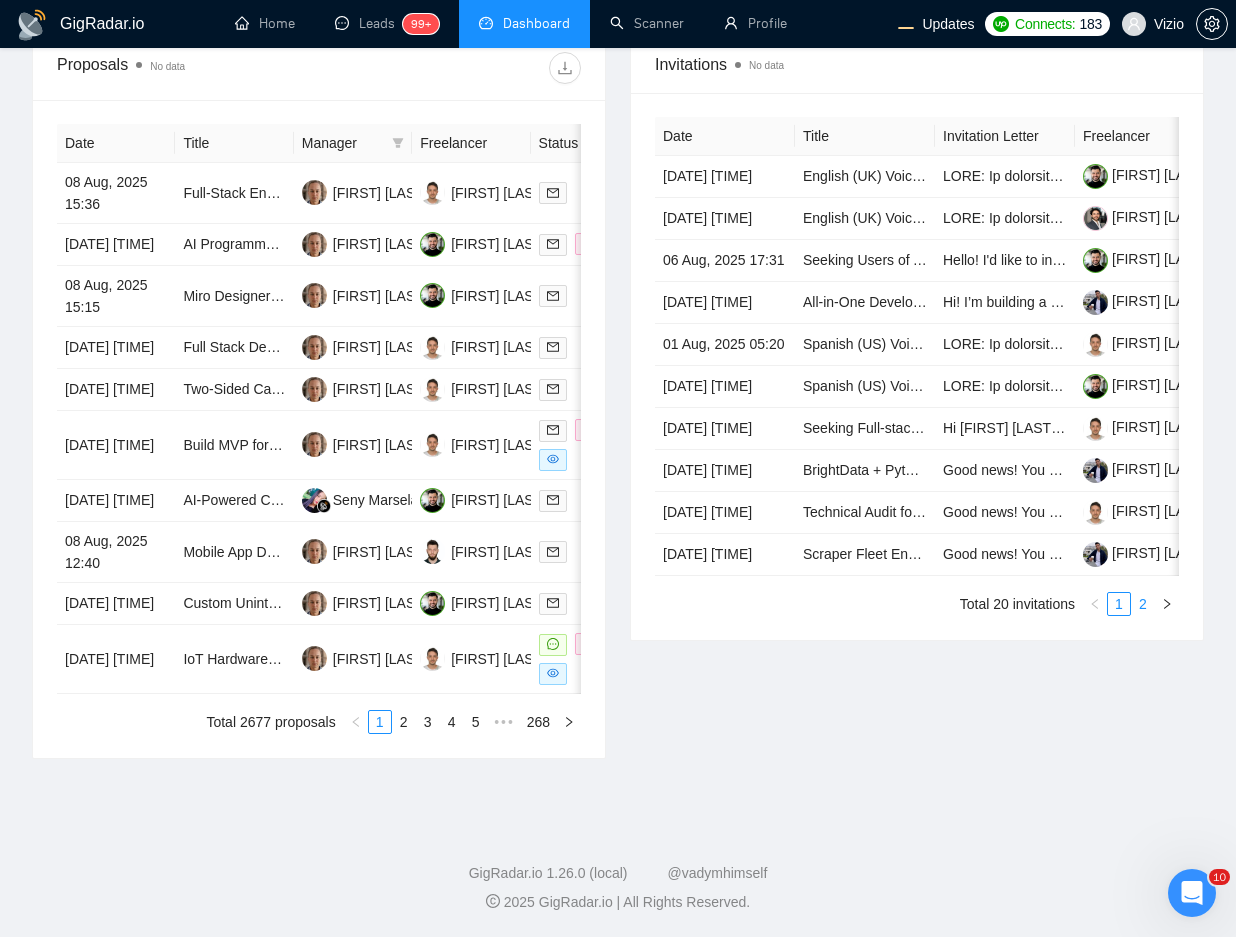 click on "2" at bounding box center (1143, 604) 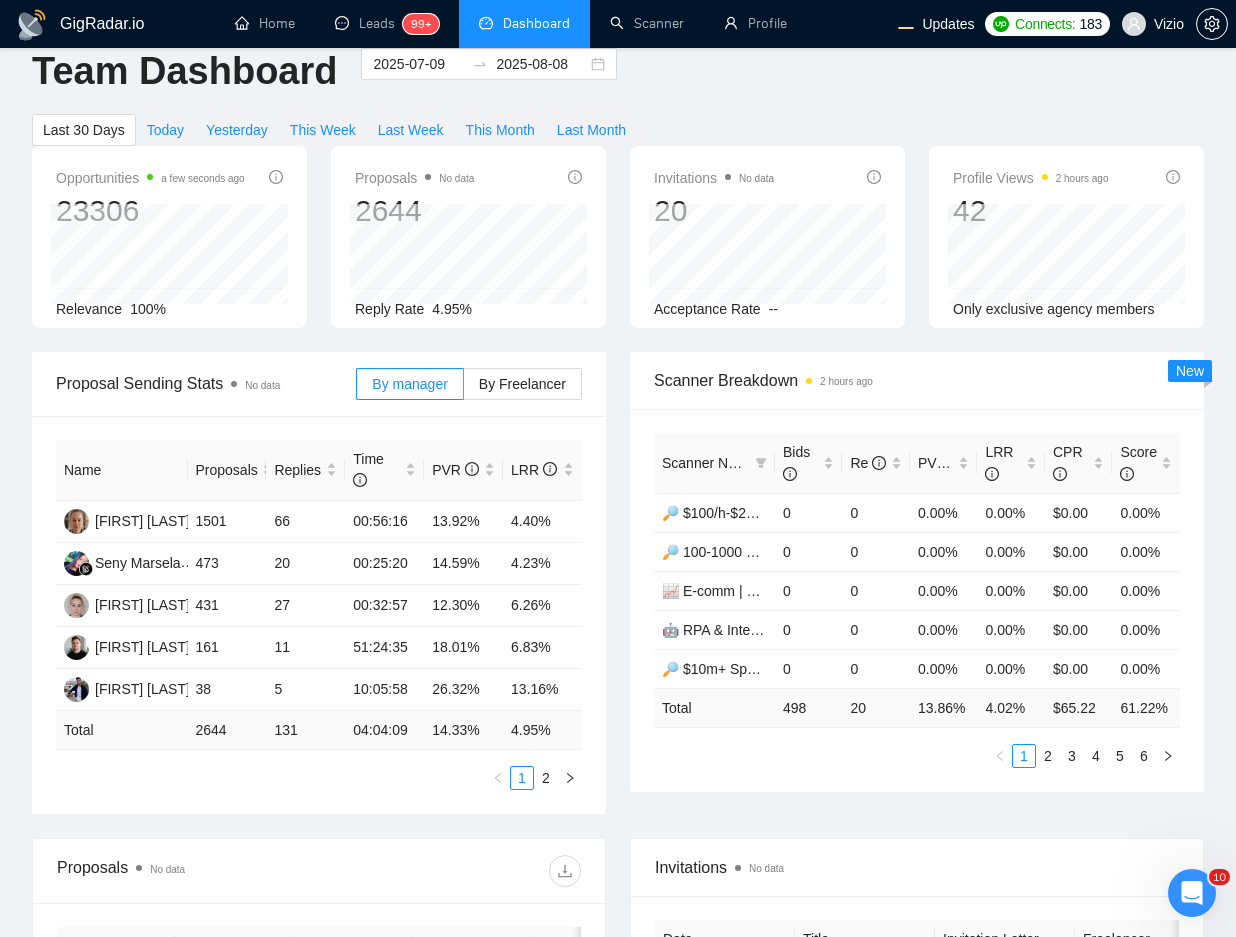 scroll, scrollTop: 0, scrollLeft: 0, axis: both 